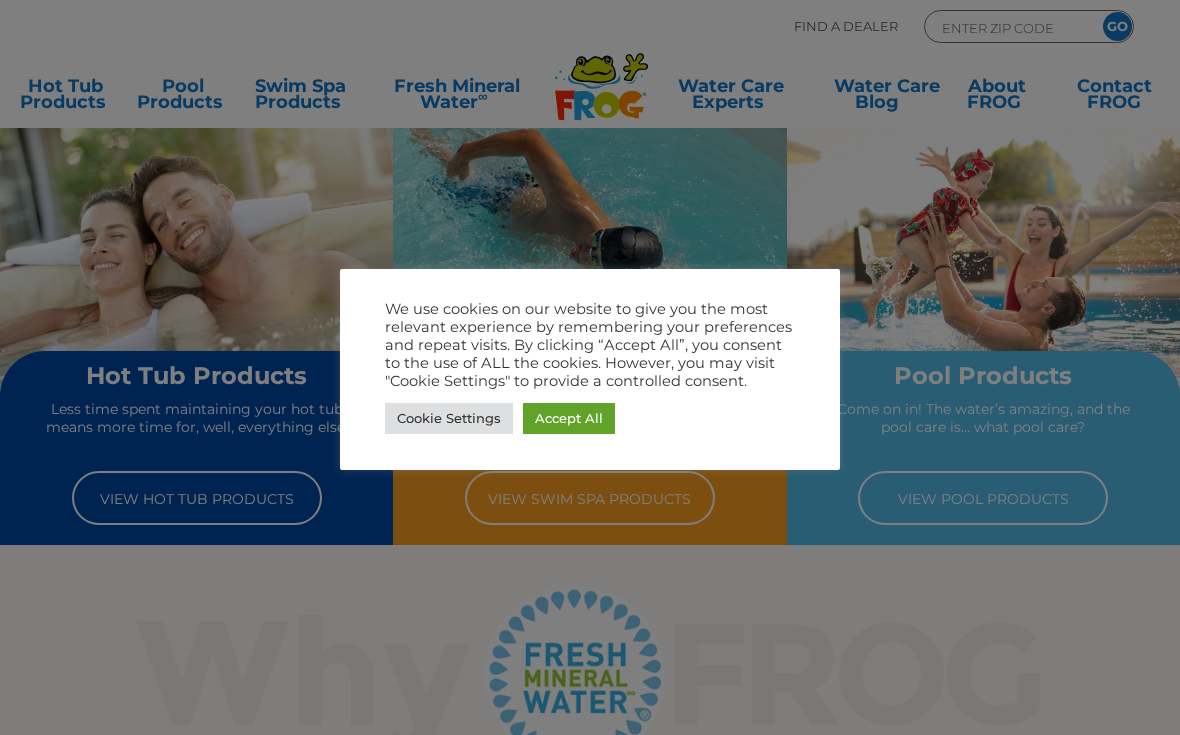 scroll, scrollTop: 0, scrollLeft: 0, axis: both 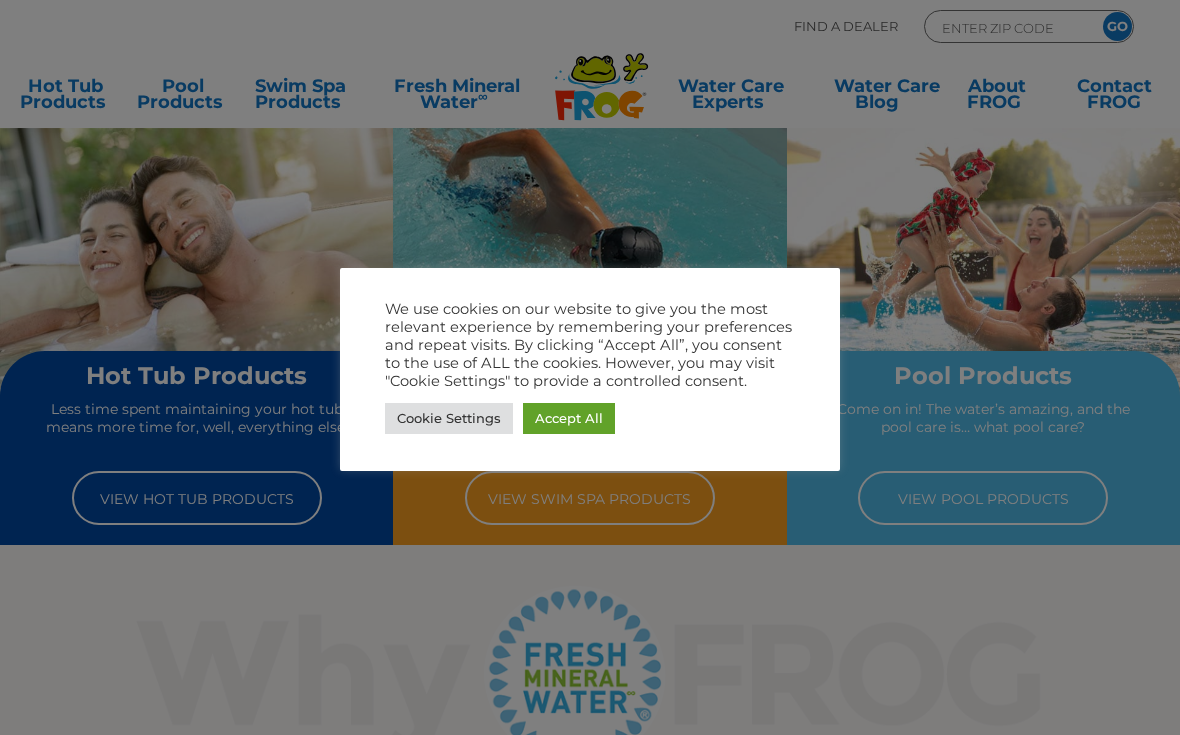 click on "Cookie Settings" at bounding box center [449, 418] 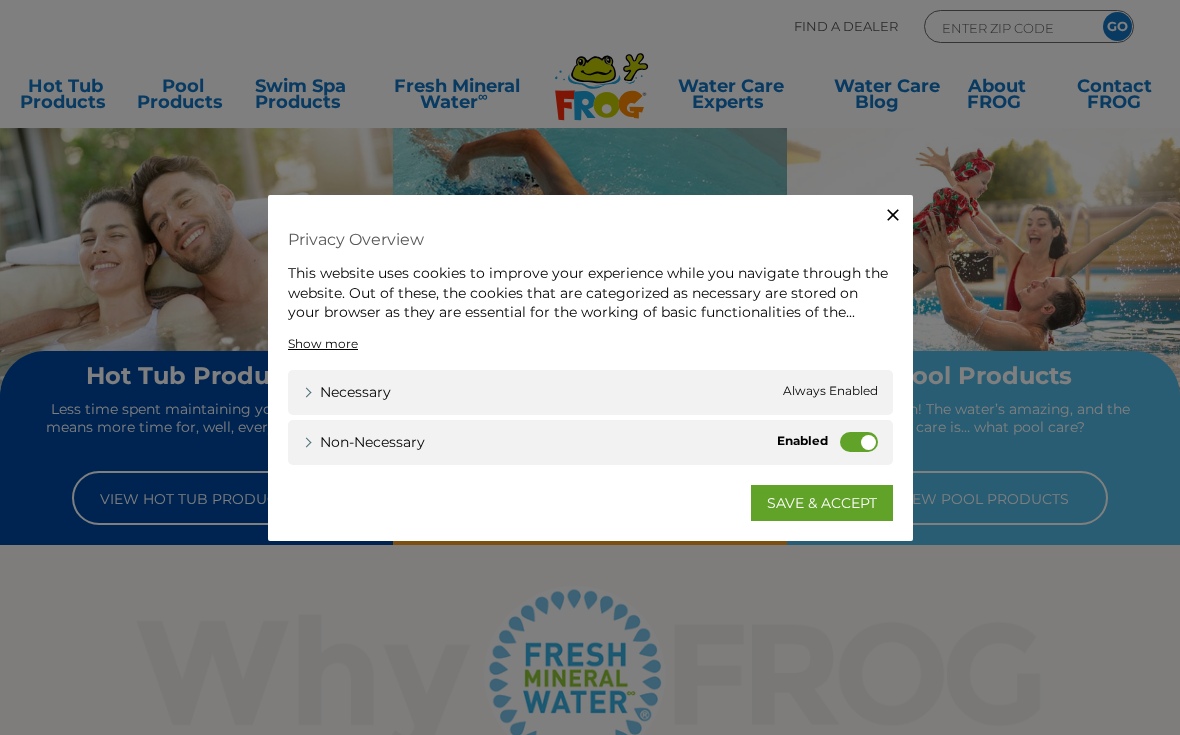 click on "Non-necessary" at bounding box center [859, 441] 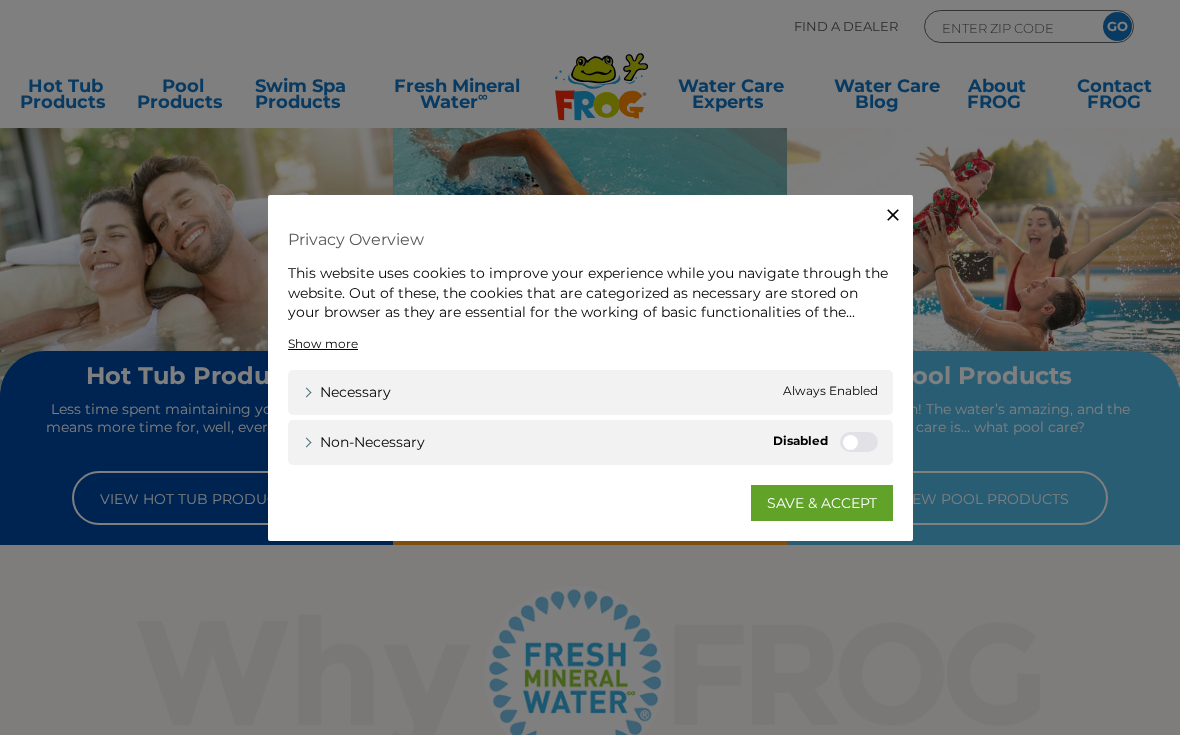 click on "SAVE & ACCEPT" at bounding box center (822, 502) 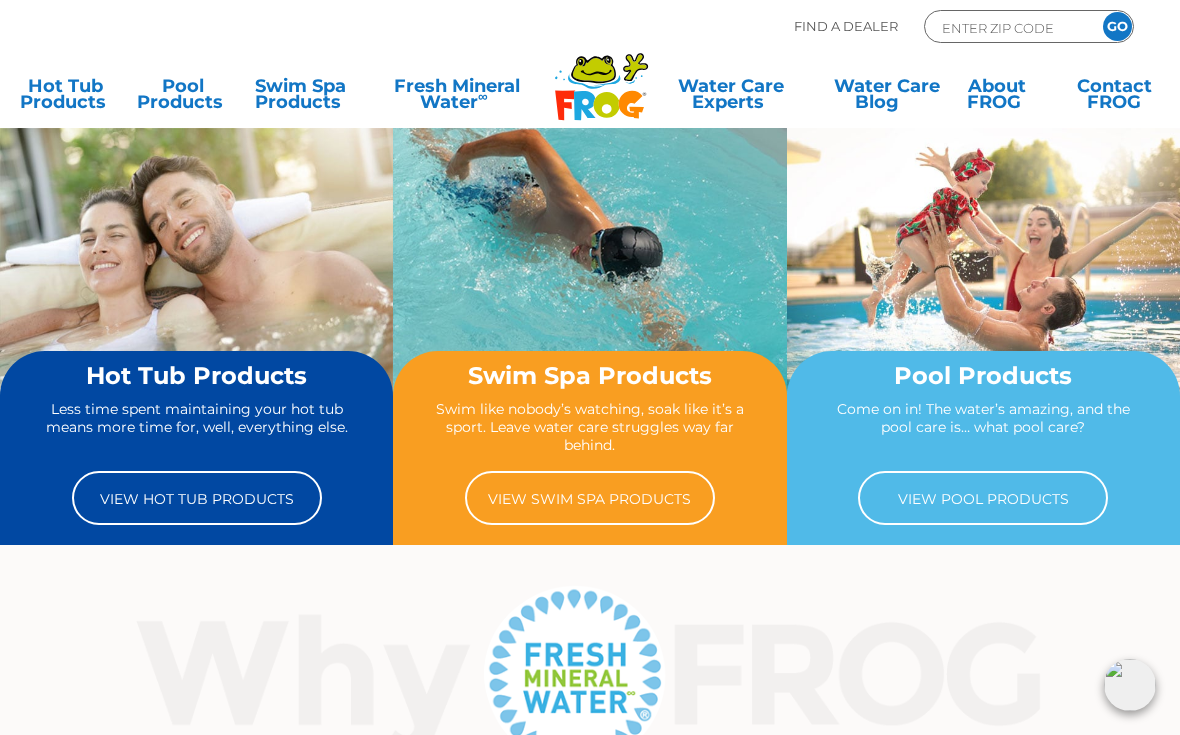 click on "View Hot Tub Products" at bounding box center (197, 498) 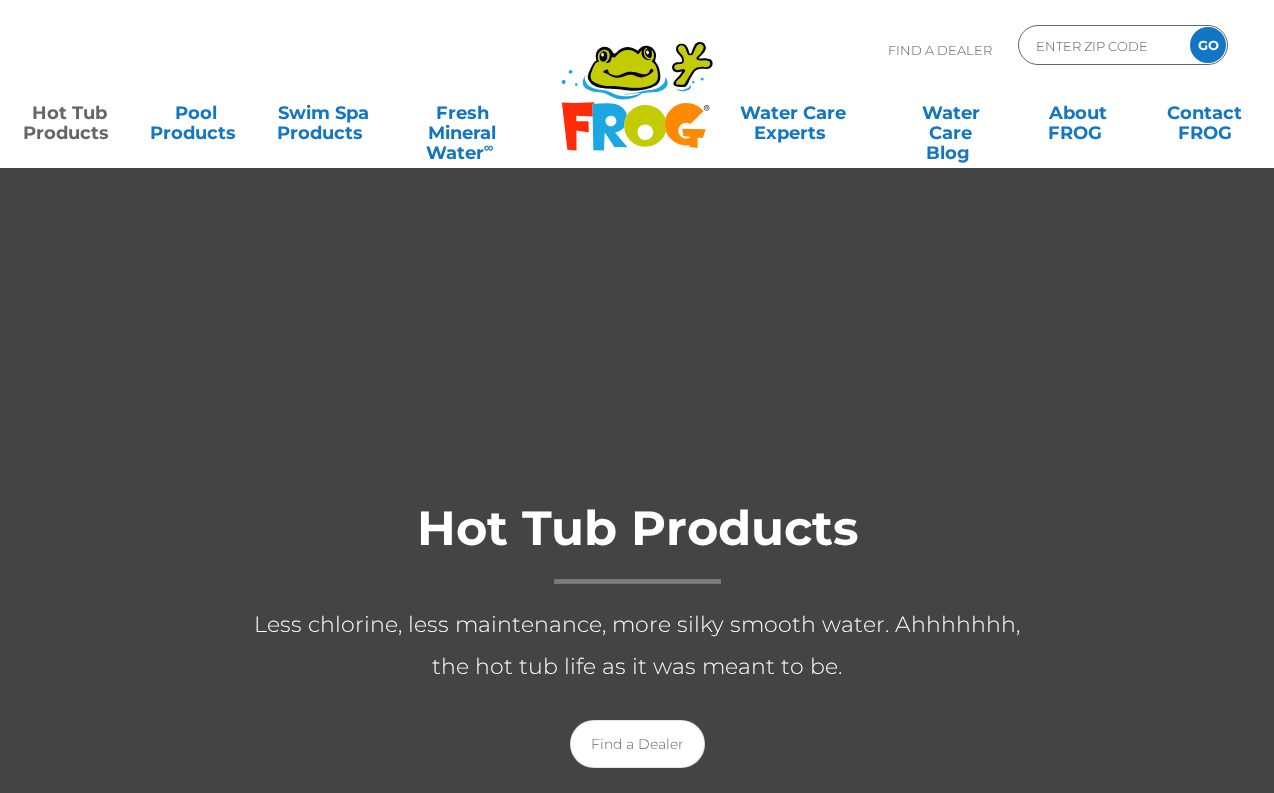 scroll, scrollTop: 7, scrollLeft: 0, axis: vertical 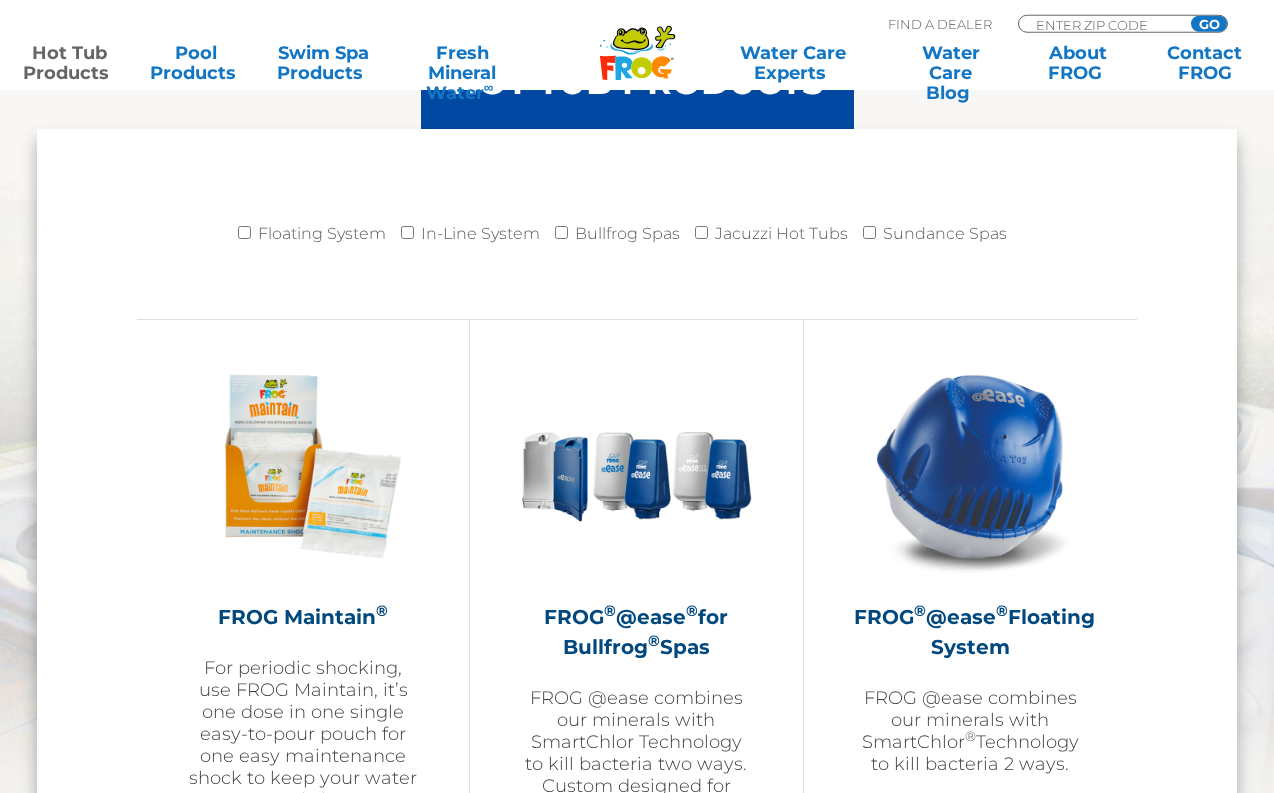 click on "Floating System" at bounding box center [244, 232] 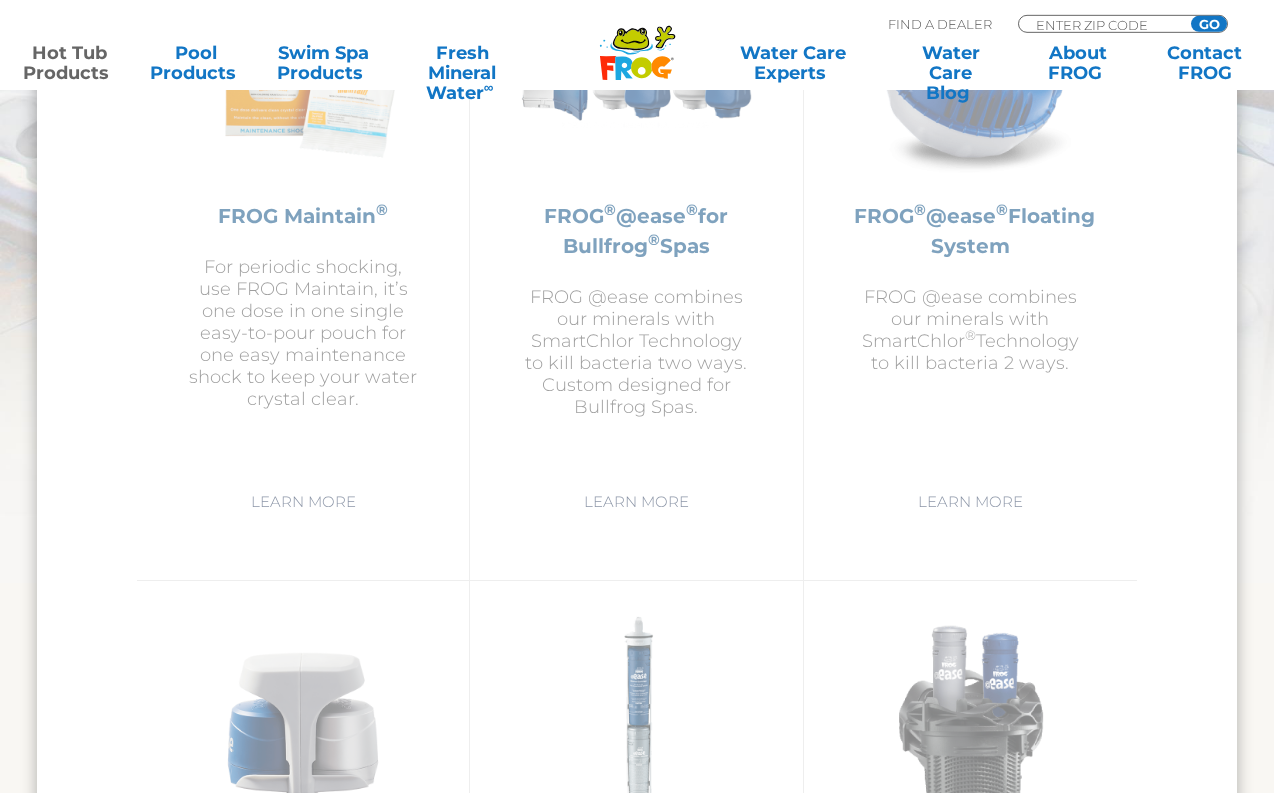 scroll, scrollTop: 2431, scrollLeft: 0, axis: vertical 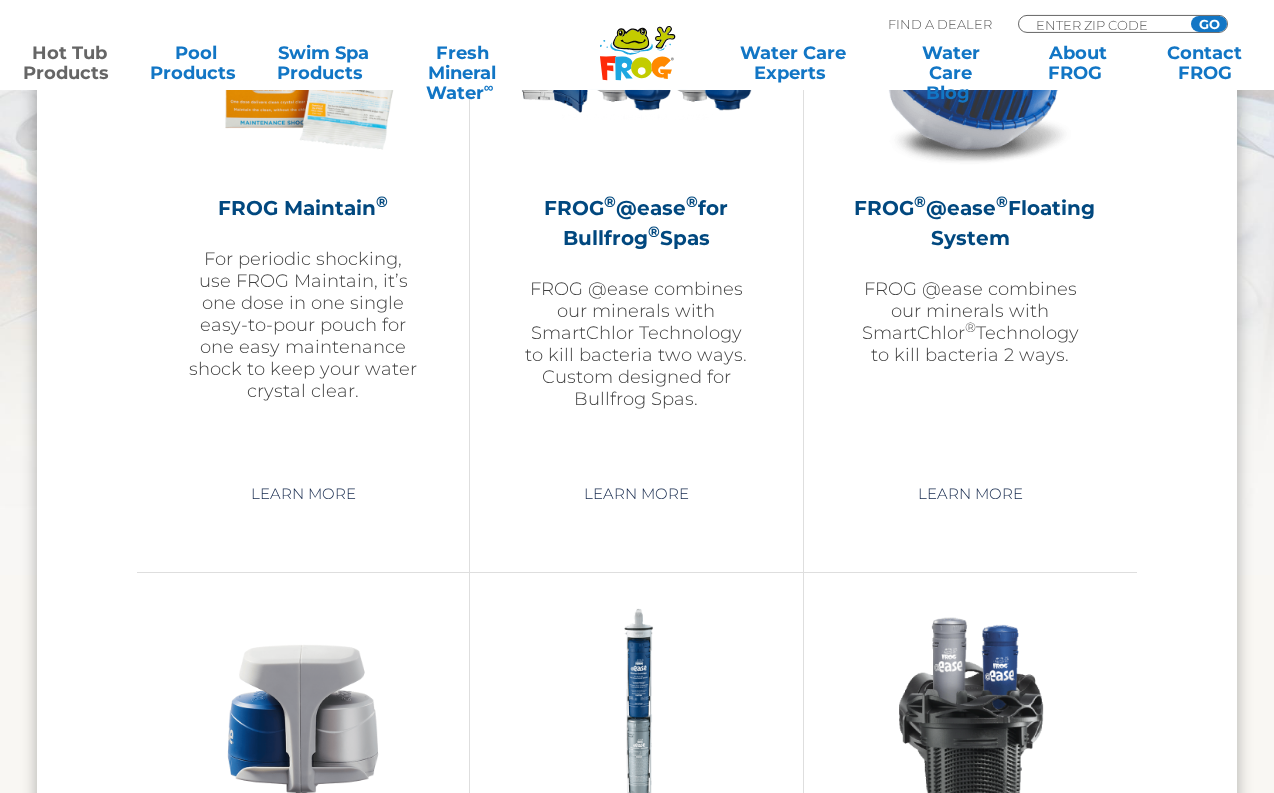 click on "Learn More" at bounding box center (970, 494) 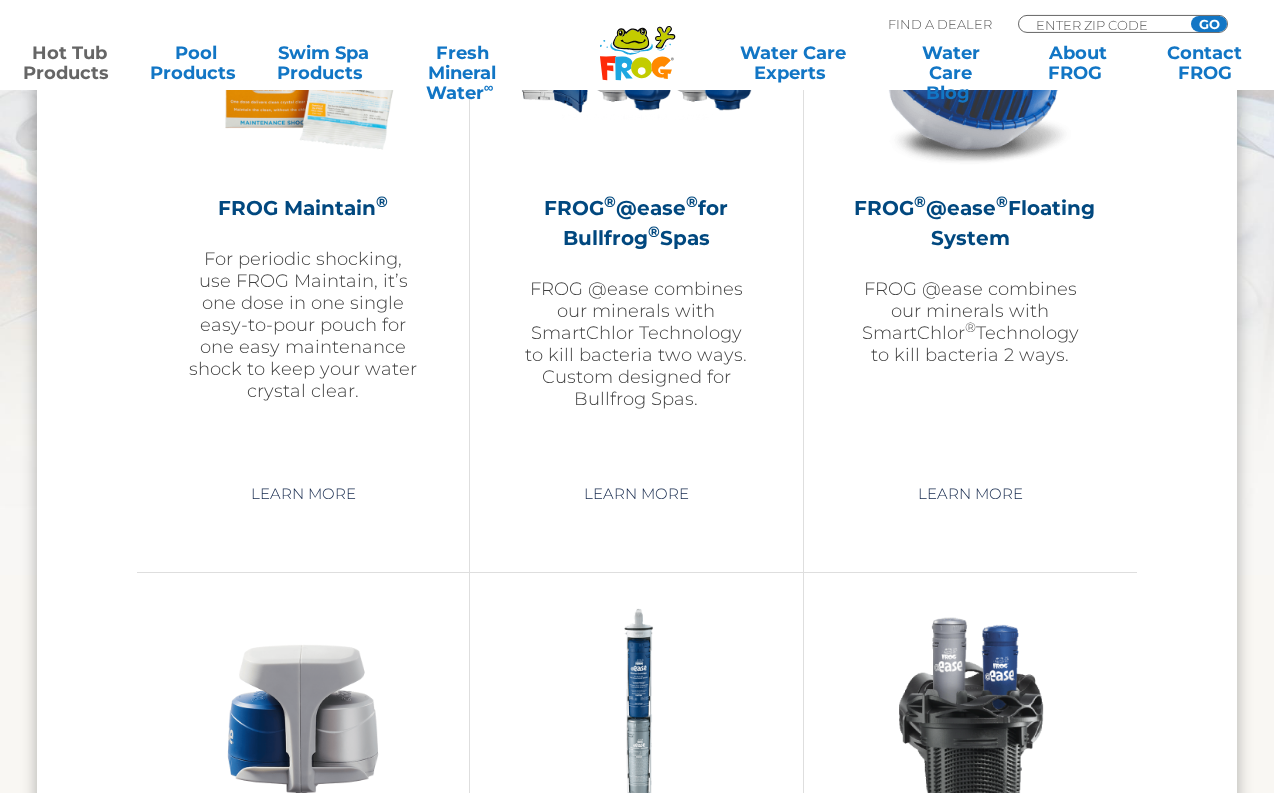 click on "FROG ®  @ease ®  for Jacuzzi ®  Hot Tubs" at bounding box center (303, 1547) 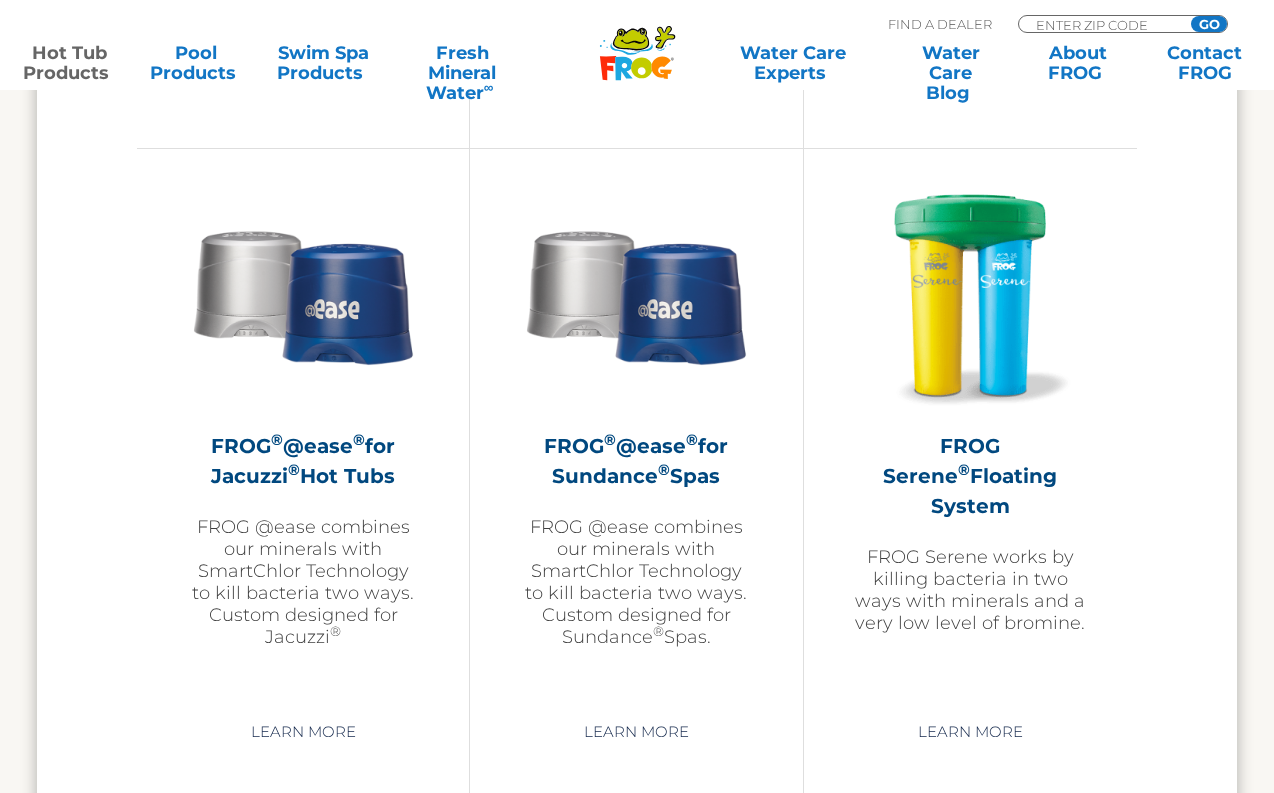 click on "FROG ®  @ease ®  for Jacuzzi ®  Hot Tubs FROG @ease combines our minerals with SmartChlor Technology to kill bacteria two ways. Custom designed for Jacuzzi ® Learn More" at bounding box center [303, 479] 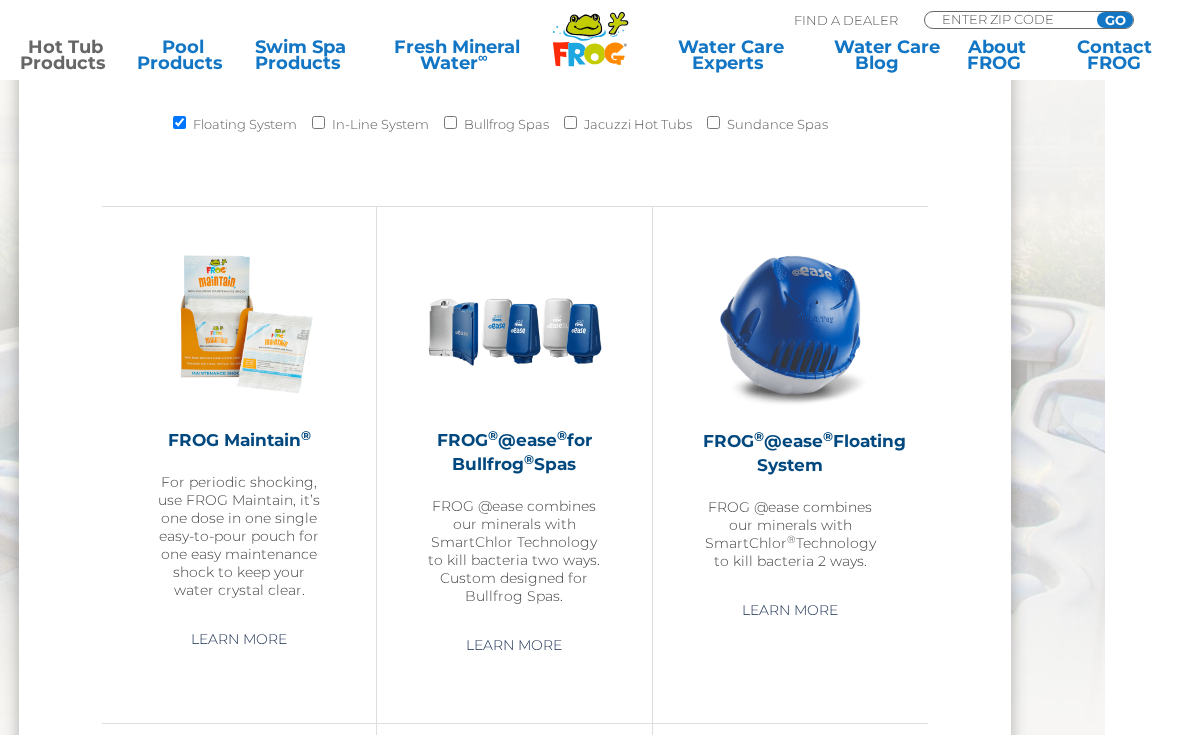 scroll, scrollTop: 1824, scrollLeft: 75, axis: both 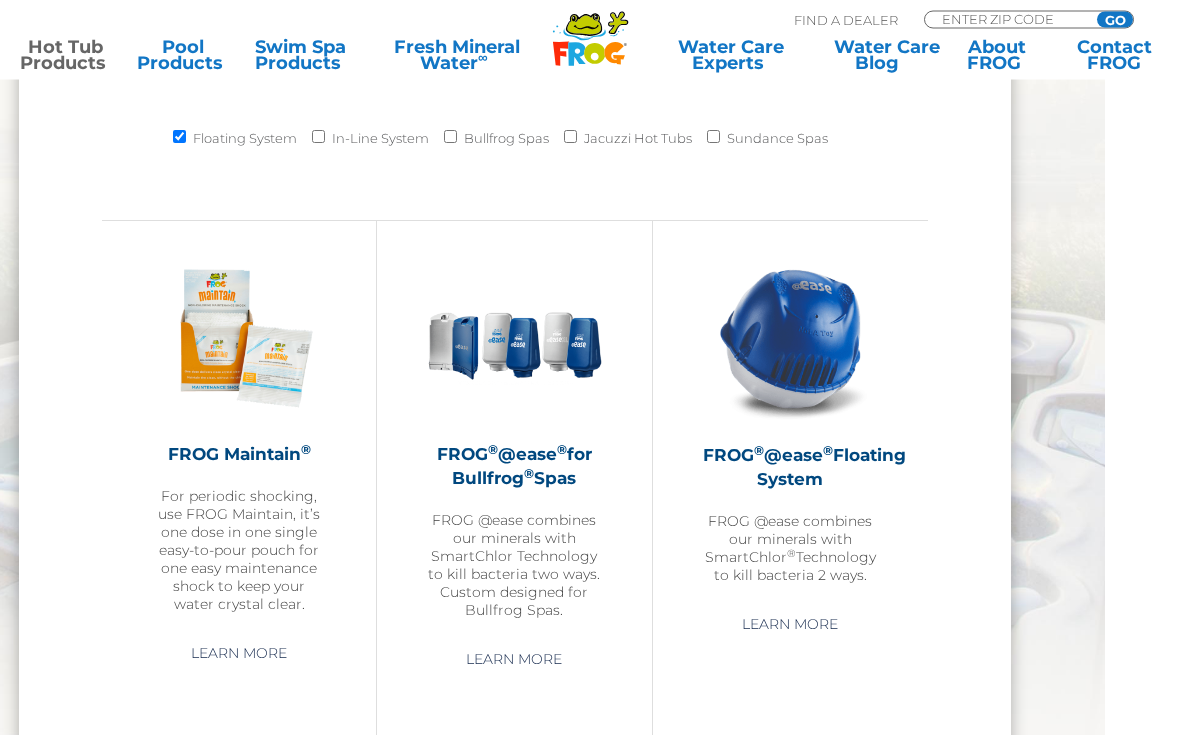 click on "Learn More" at bounding box center [790, 625] 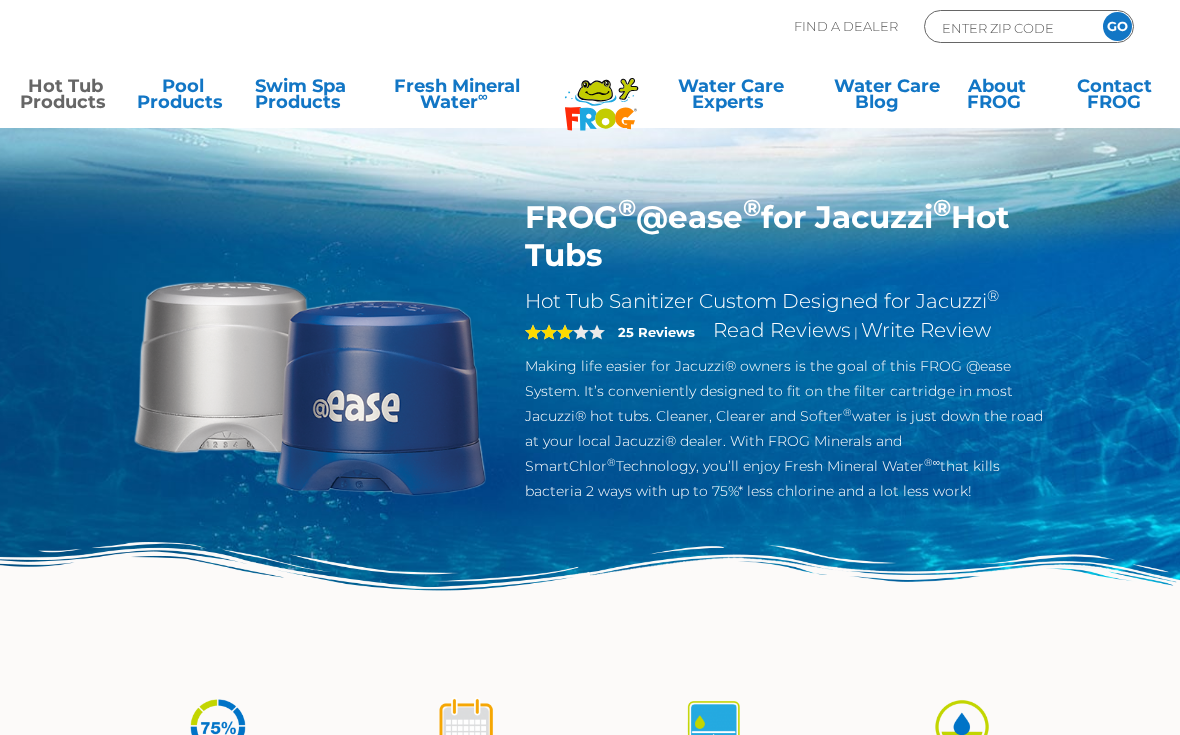 scroll, scrollTop: 5, scrollLeft: 0, axis: vertical 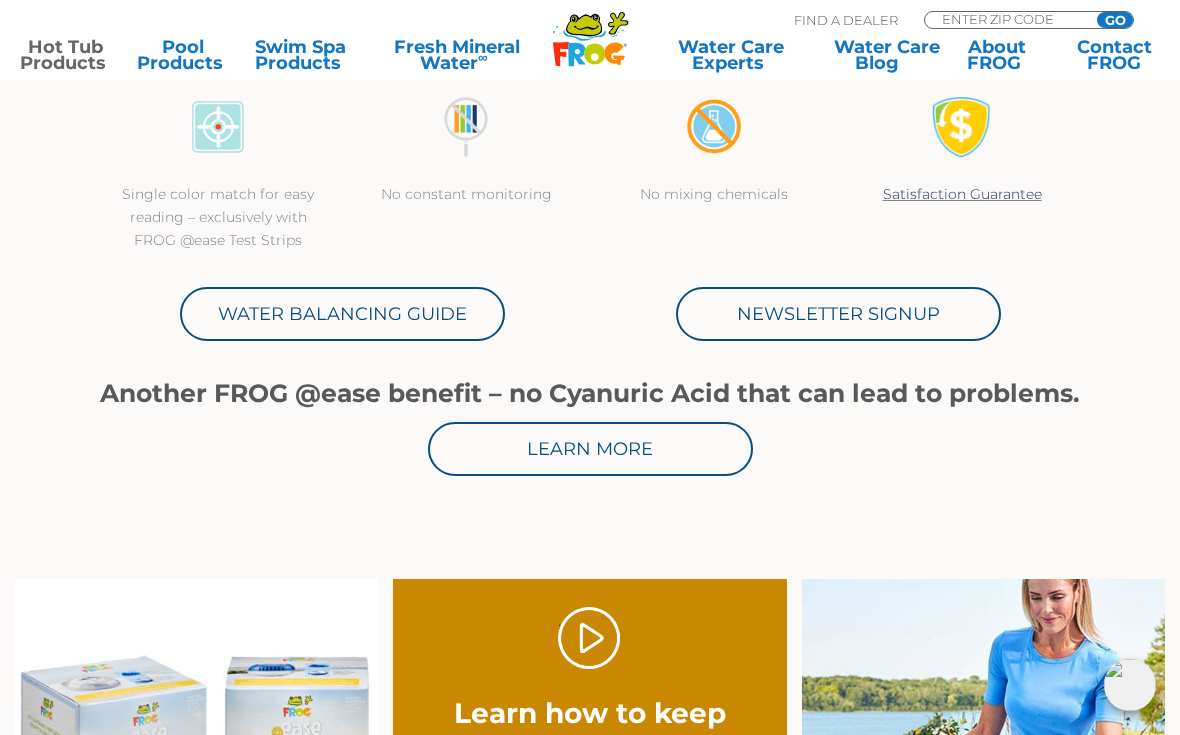 click on "Water Balancing Guide" at bounding box center [342, 314] 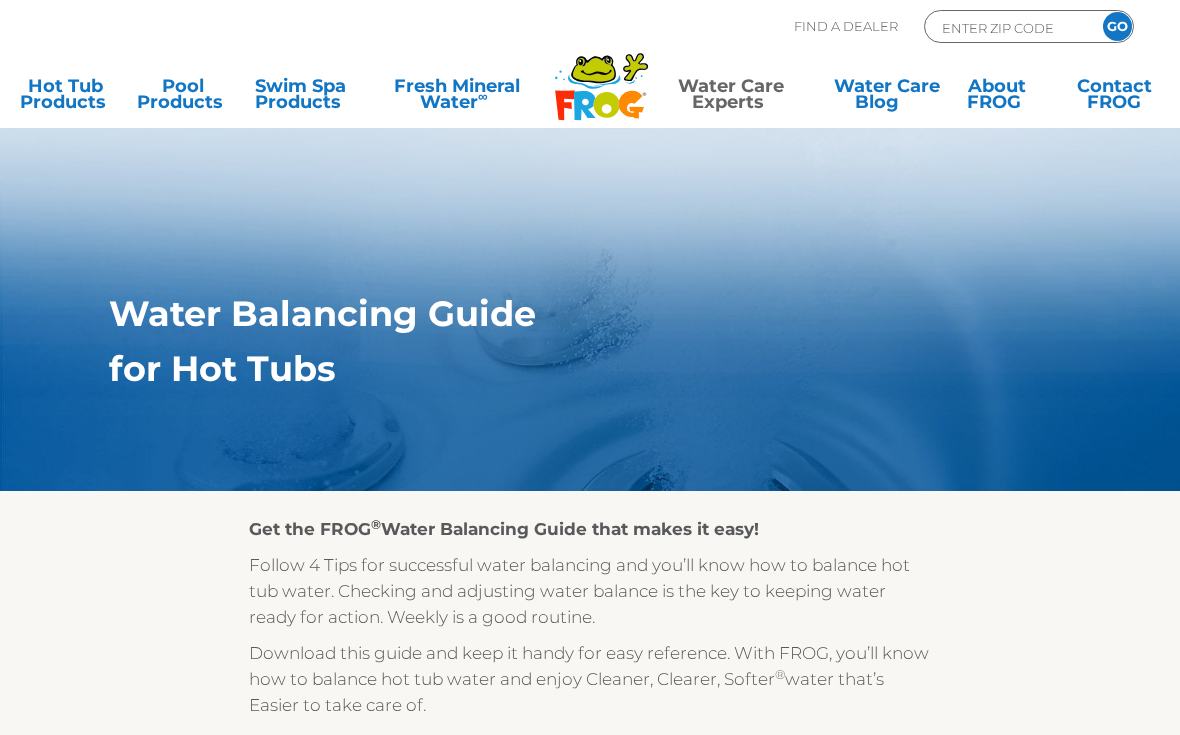 scroll, scrollTop: 0, scrollLeft: 0, axis: both 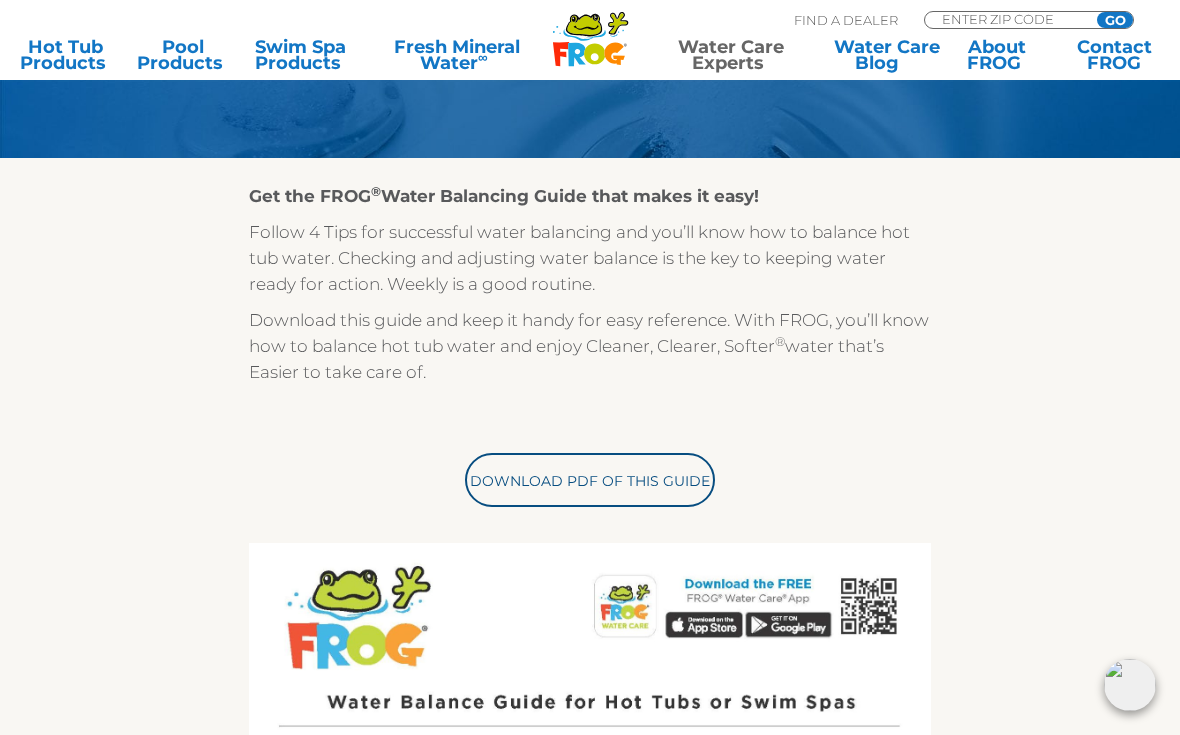 click on "Download PDF of this Guide" at bounding box center [590, 480] 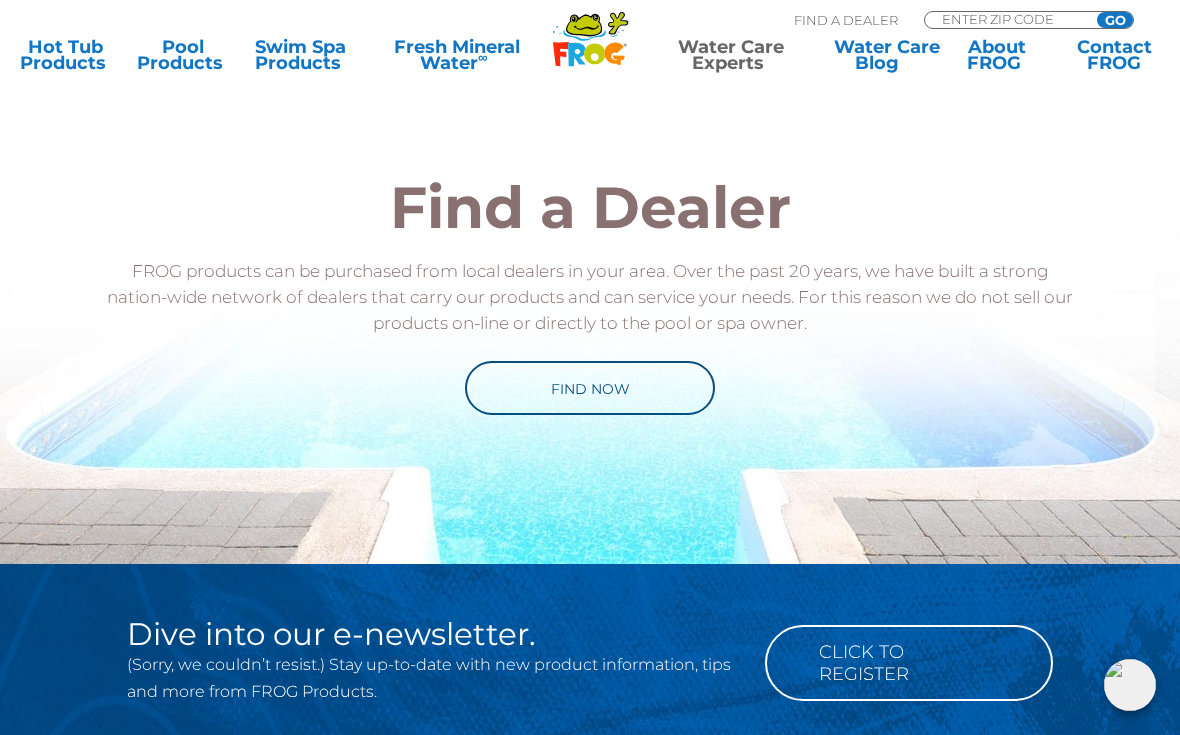 scroll, scrollTop: 1901, scrollLeft: 0, axis: vertical 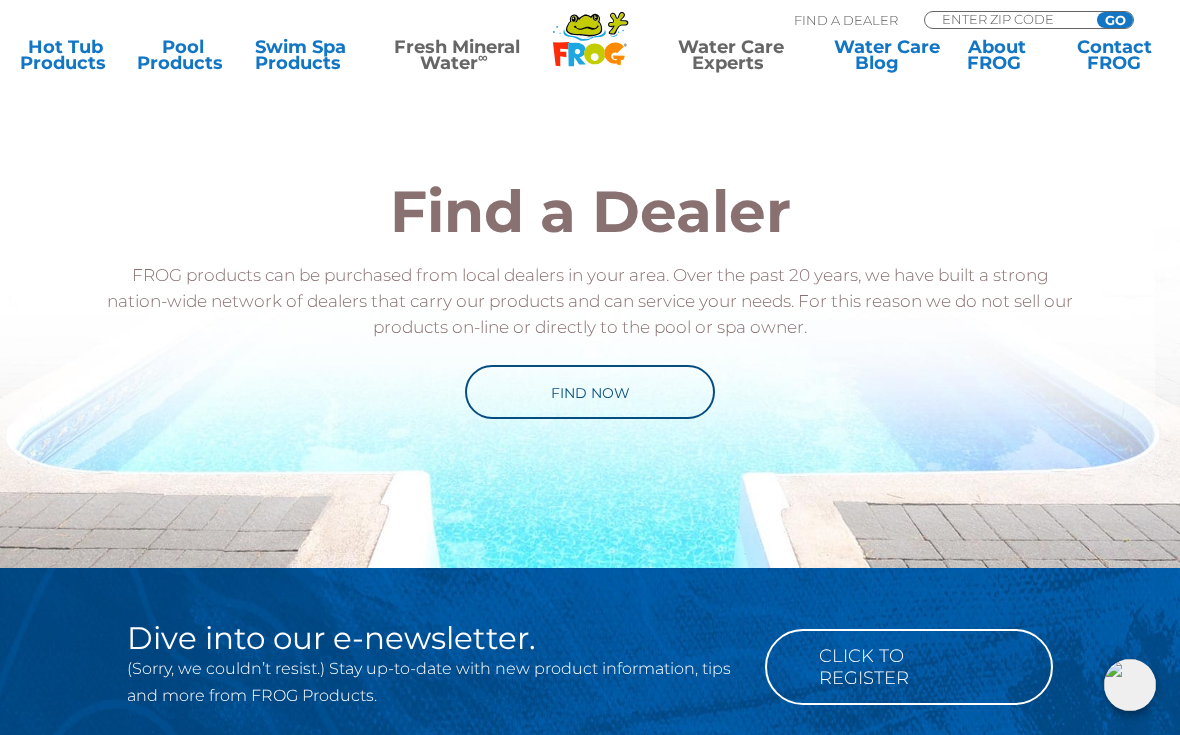click on "Fresh Mineral  Water ∞" at bounding box center [457, 55] 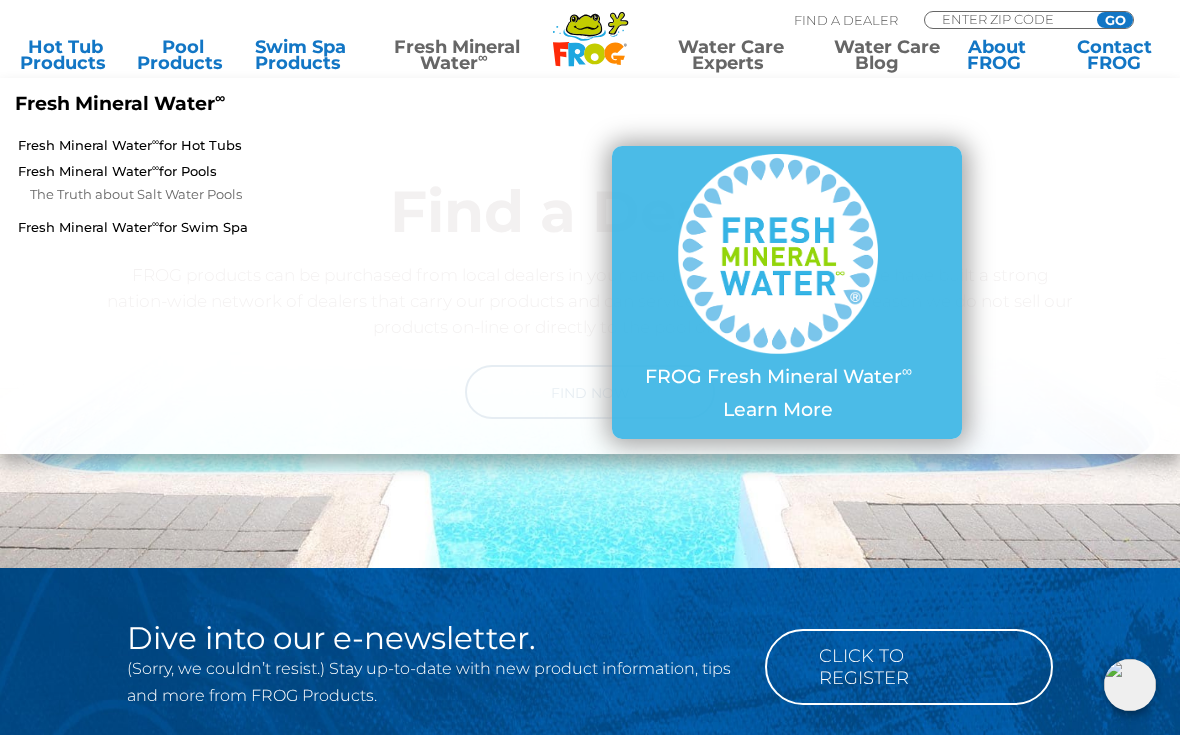 click on "Water Care  Blog" at bounding box center [879, 55] 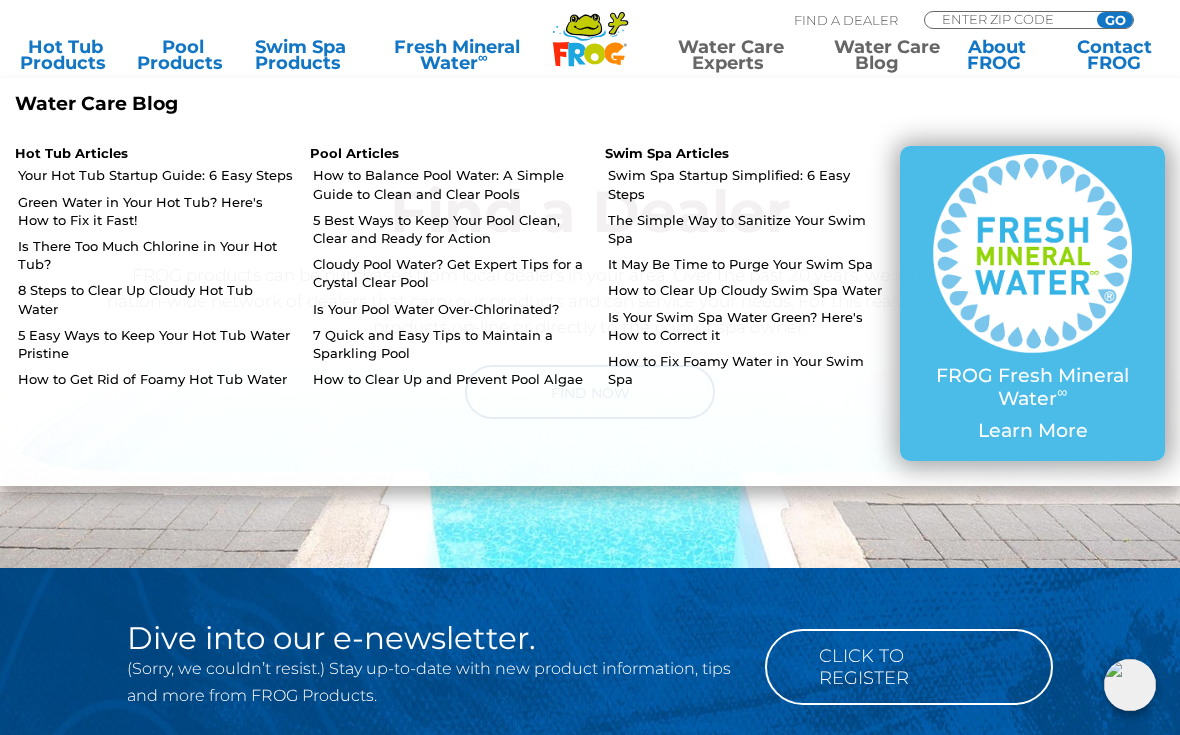 click on "Water Care  Blog" at bounding box center [879, 55] 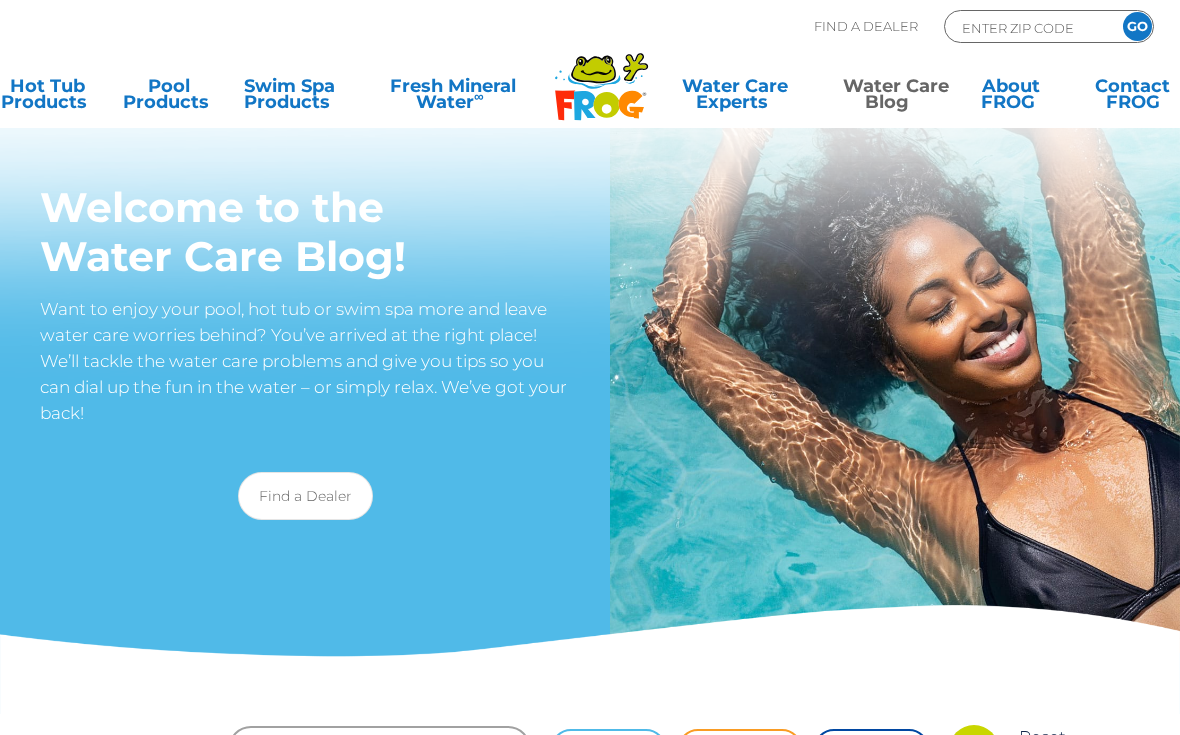 scroll, scrollTop: 0, scrollLeft: 0, axis: both 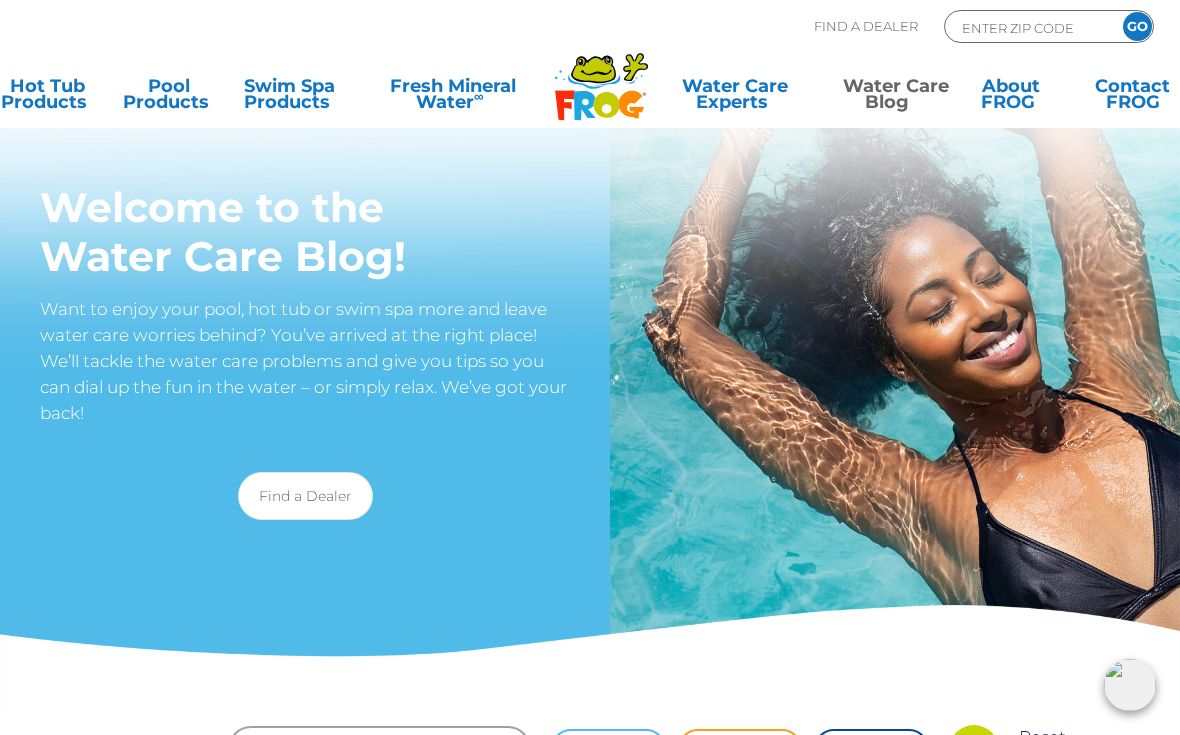 click on "Water Care  Blog" at bounding box center (890, 98) 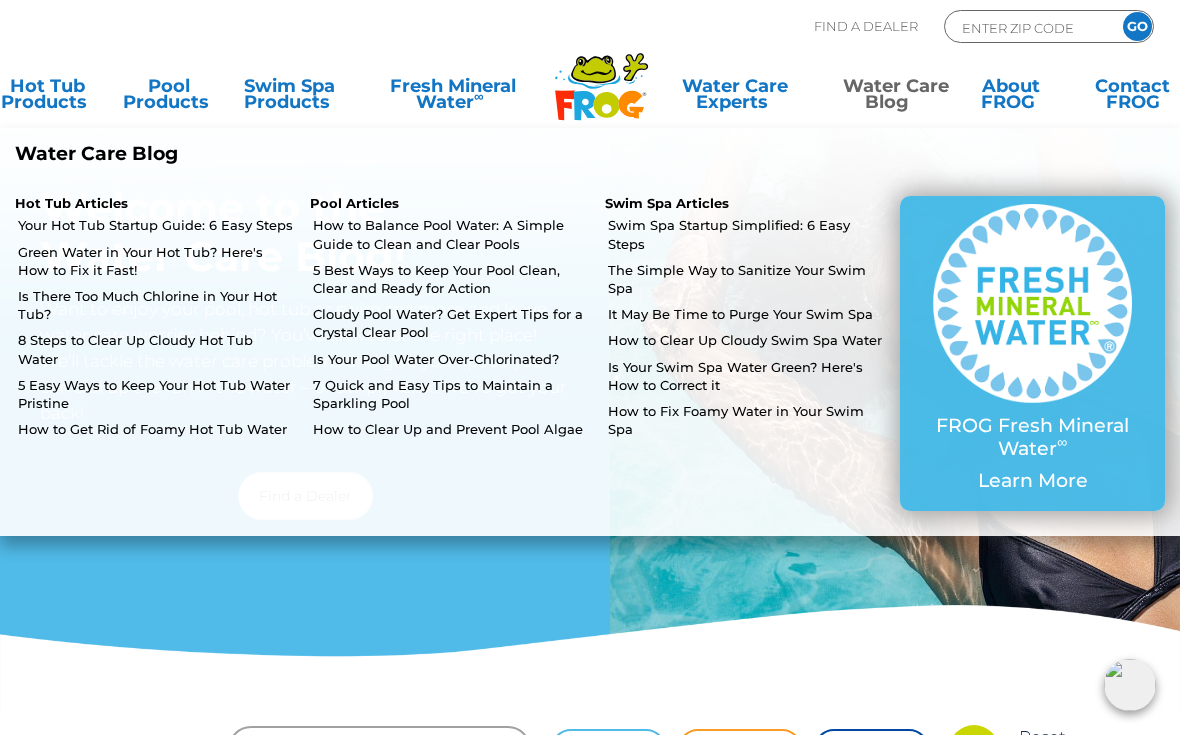 click on "8 Steps to Clear Up Cloudy Hot Tub Water" at bounding box center (156, 349) 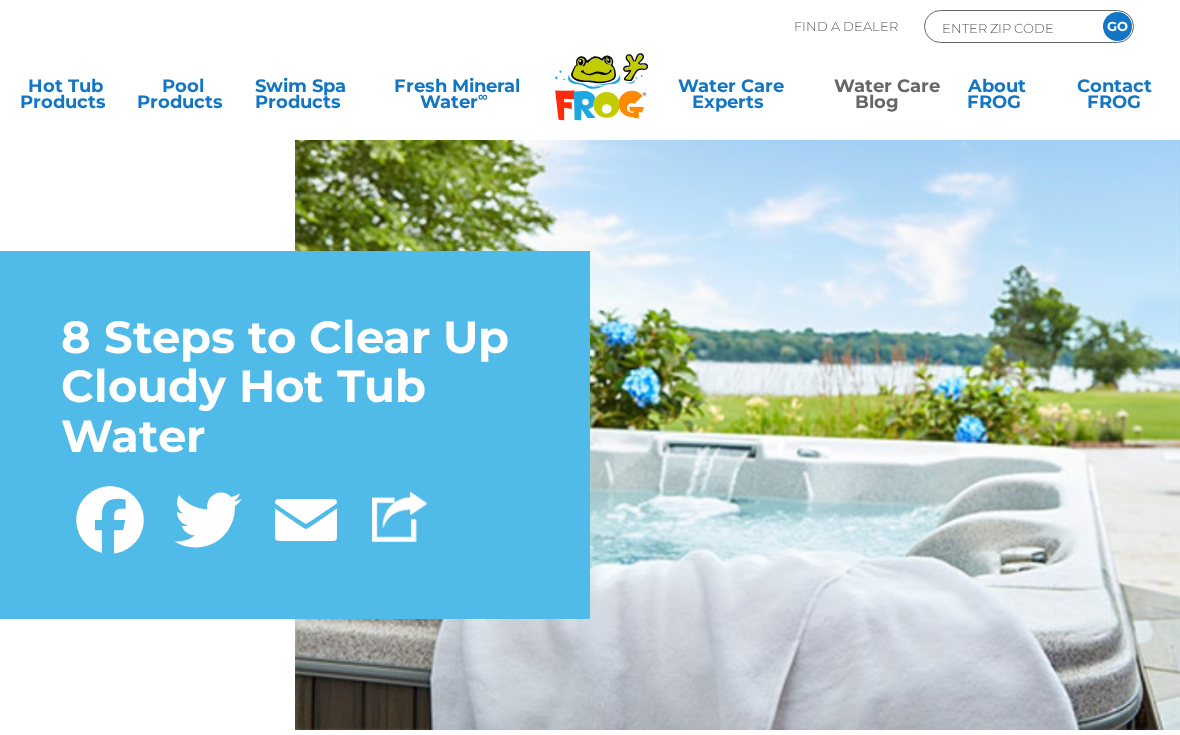 scroll, scrollTop: 0, scrollLeft: 0, axis: both 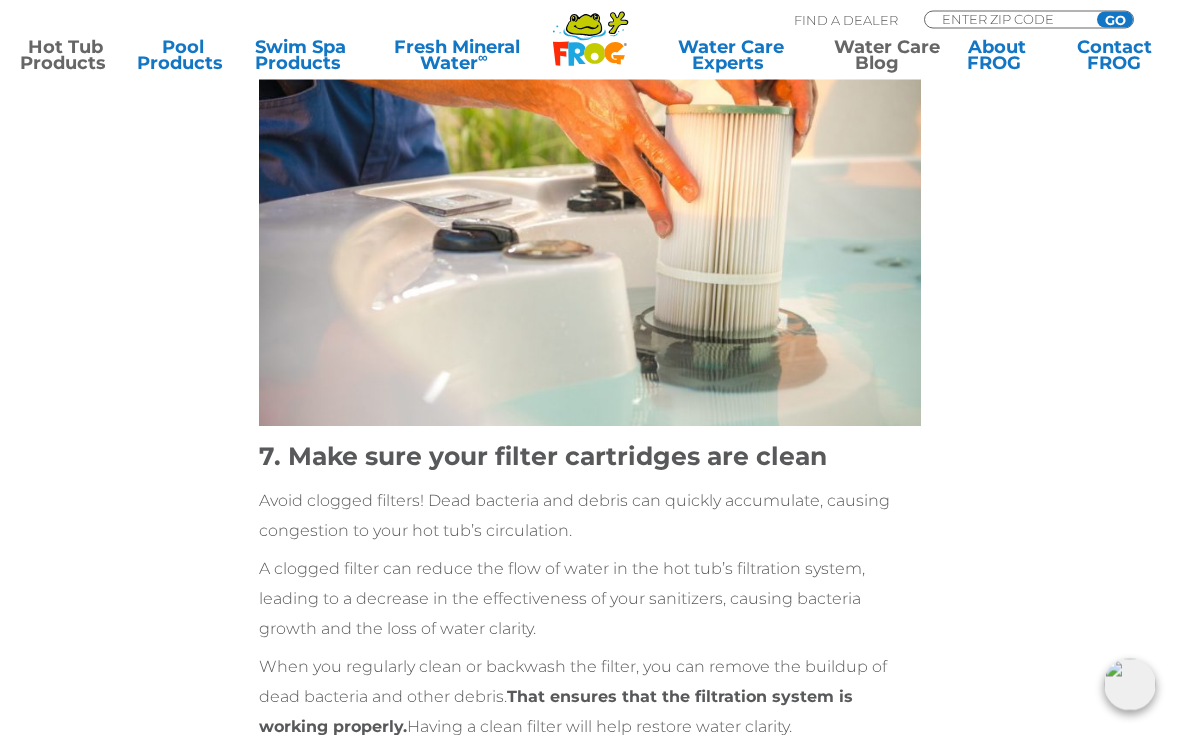click on "Hot Tub  Products" at bounding box center (65, 55) 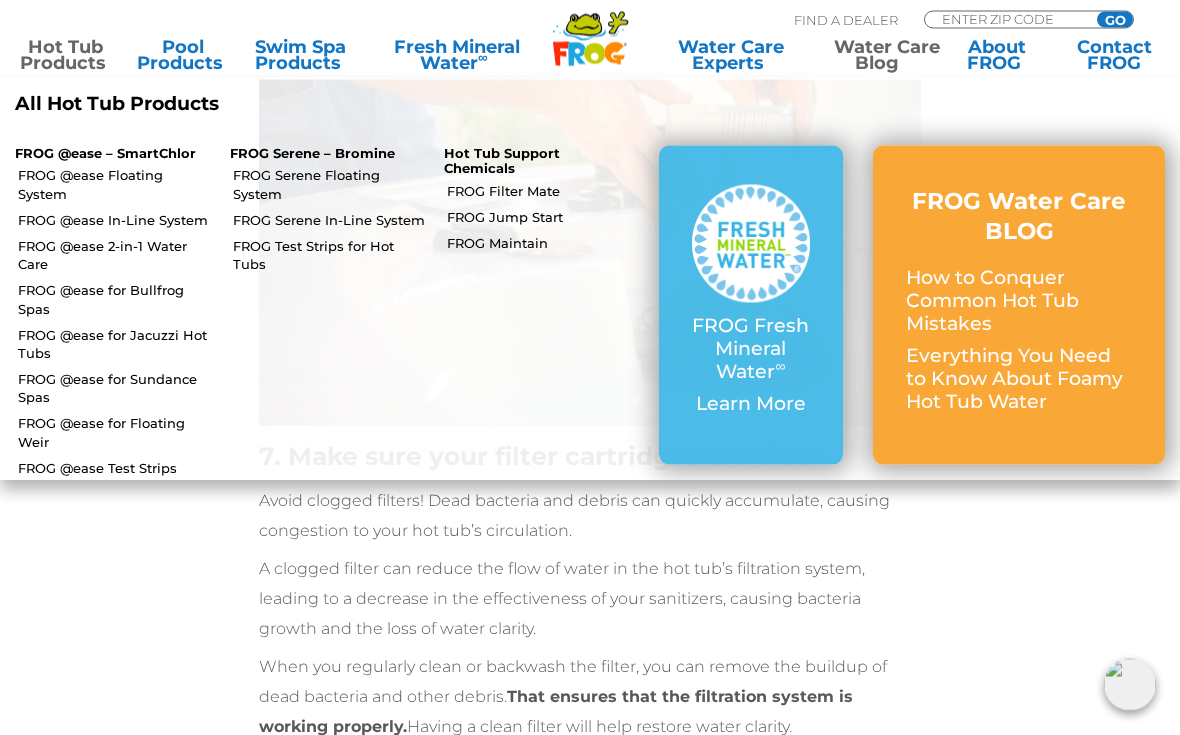 scroll, scrollTop: 4438, scrollLeft: 0, axis: vertical 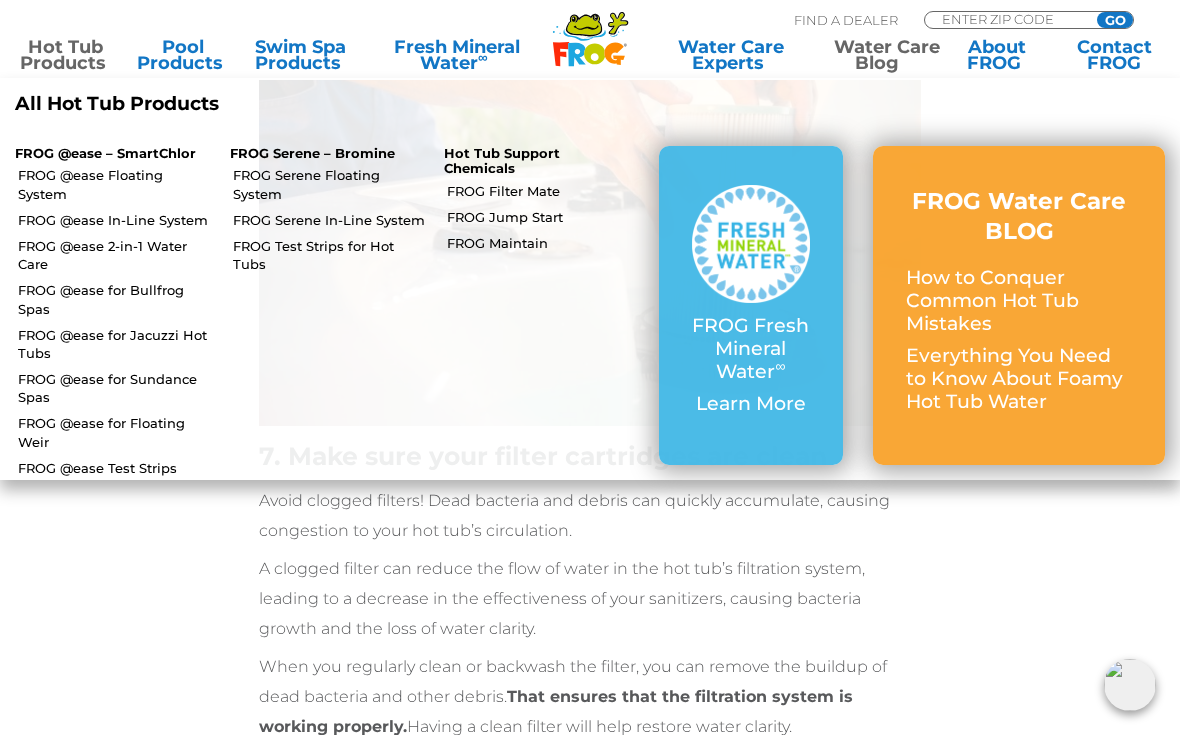 click on "Hot Tub  Products" at bounding box center (65, 55) 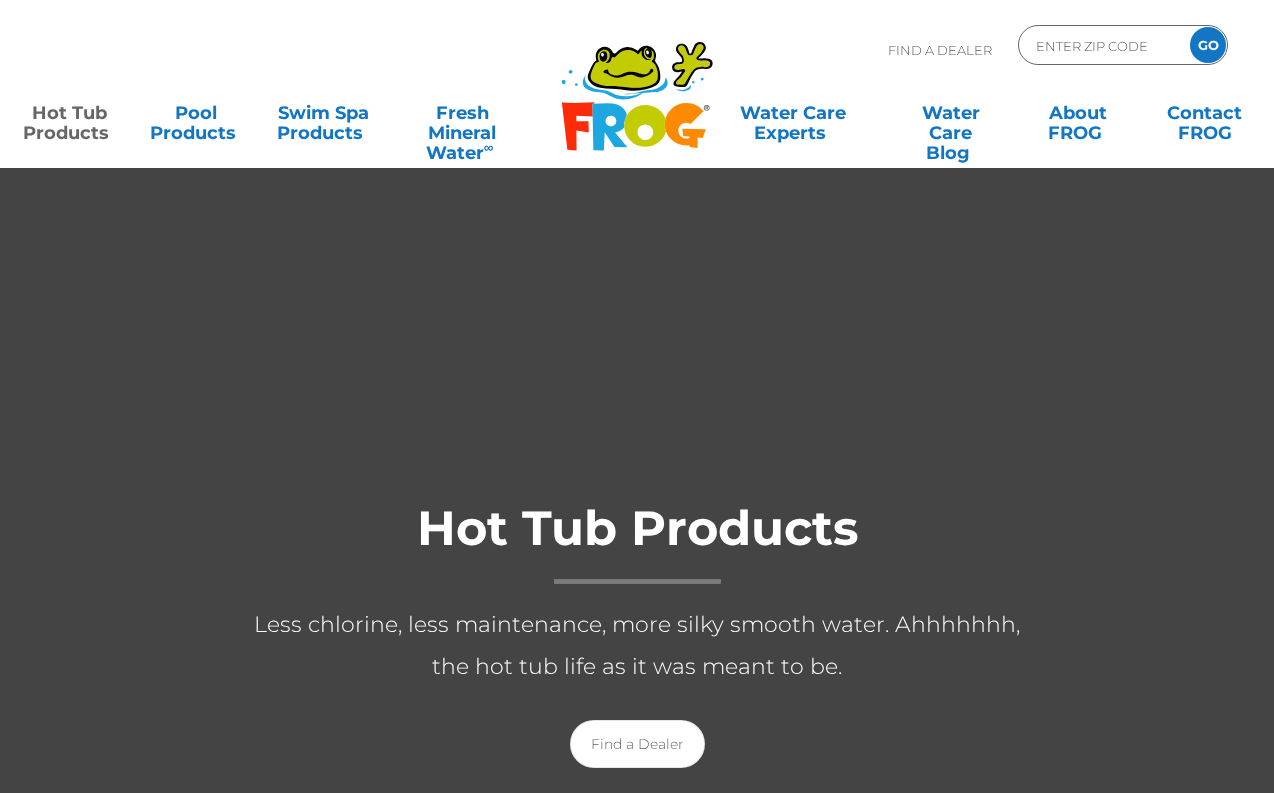 scroll, scrollTop: 7, scrollLeft: 0, axis: vertical 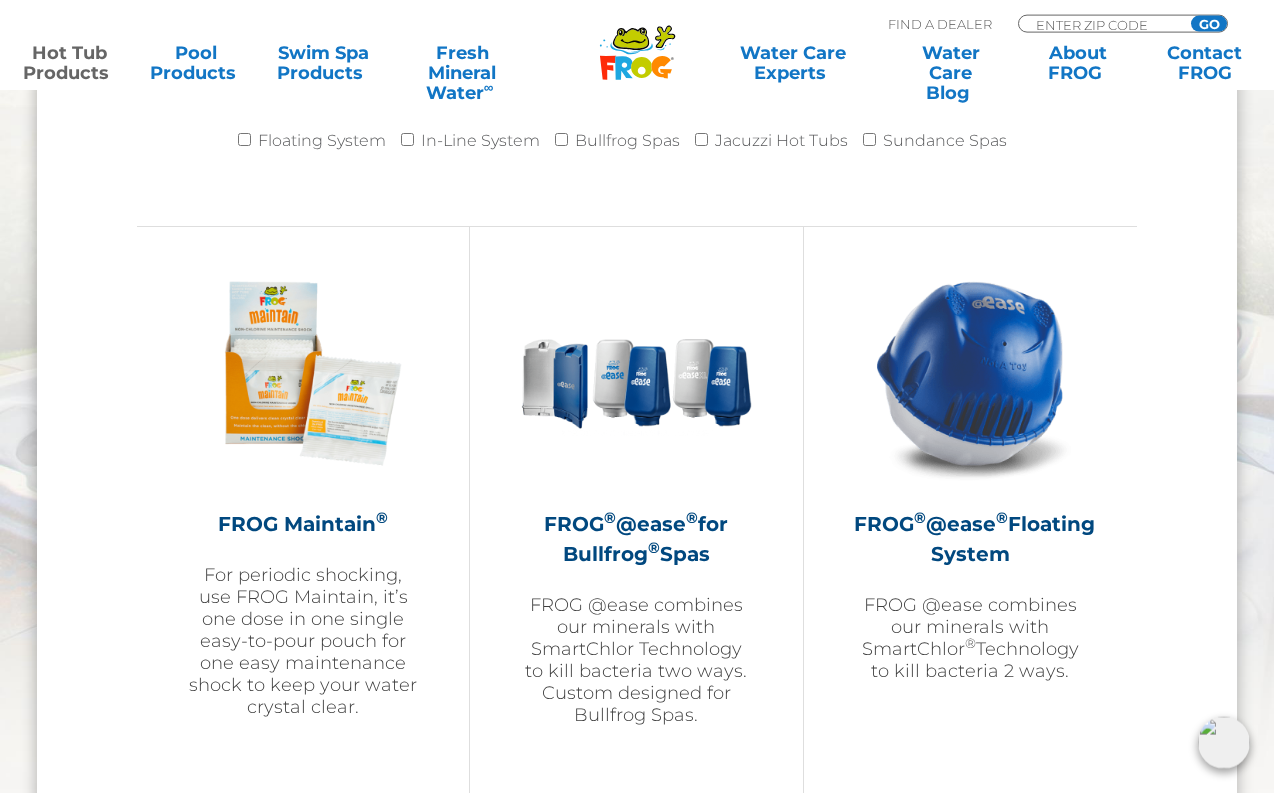 click on "FROG ®  @ease ®  Floating System FROG @ease combines our minerals with SmartChlor ®  Technology to kill bacteria 2 ways. Learn More" at bounding box center [970, 557] 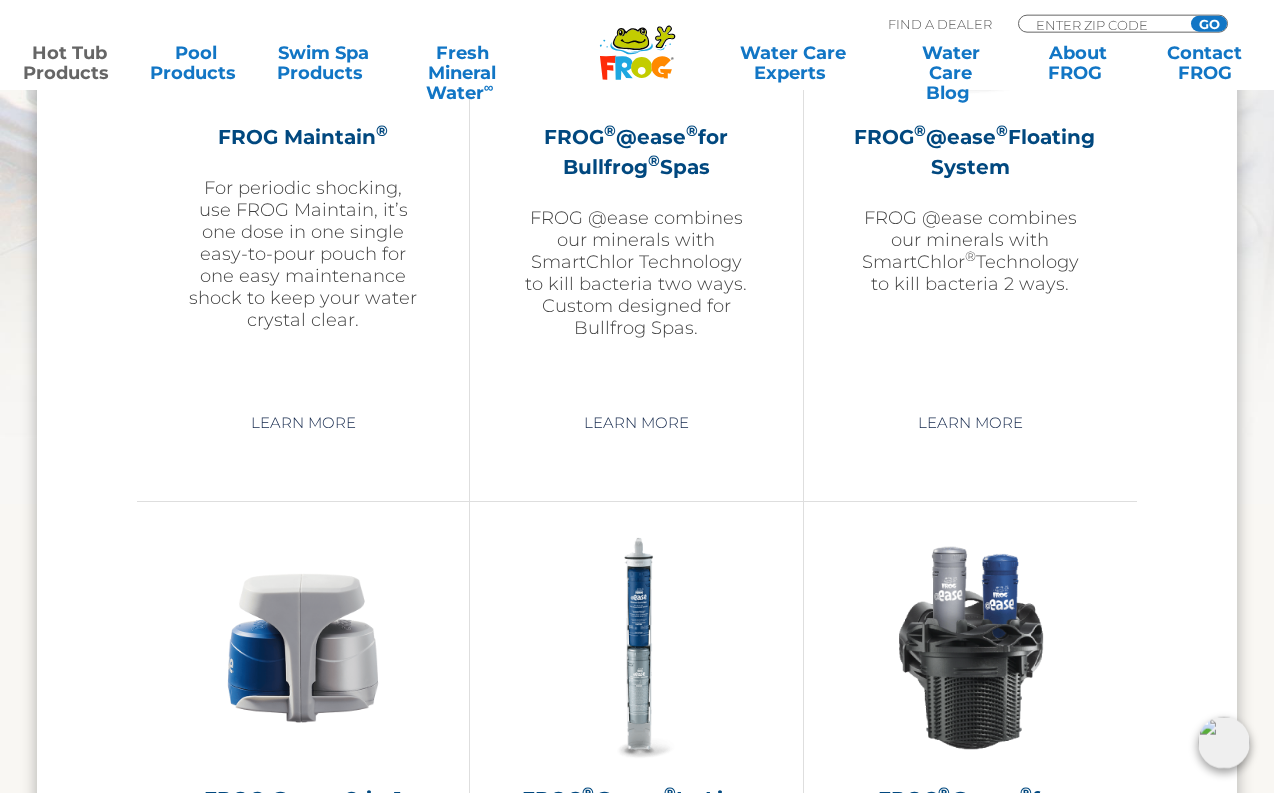 scroll, scrollTop: 2502, scrollLeft: 0, axis: vertical 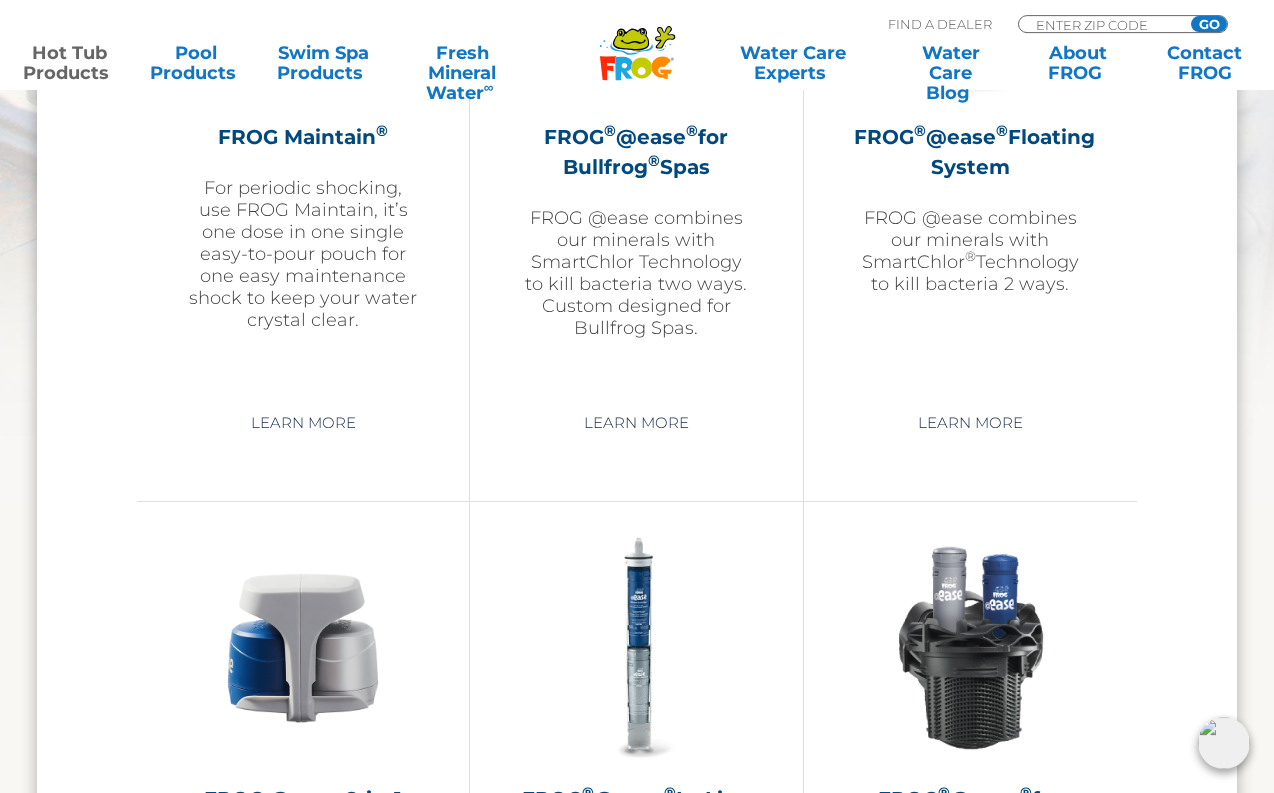 click on "Learn More" at bounding box center (970, 423) 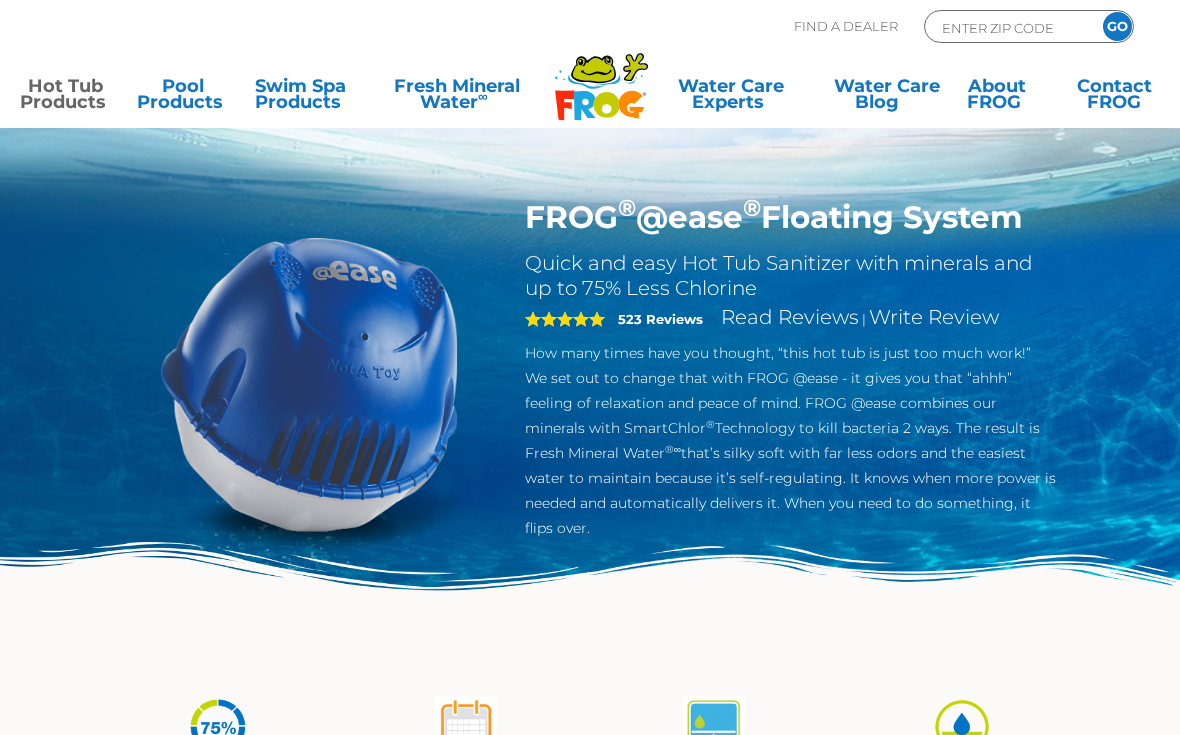 scroll, scrollTop: 0, scrollLeft: 0, axis: both 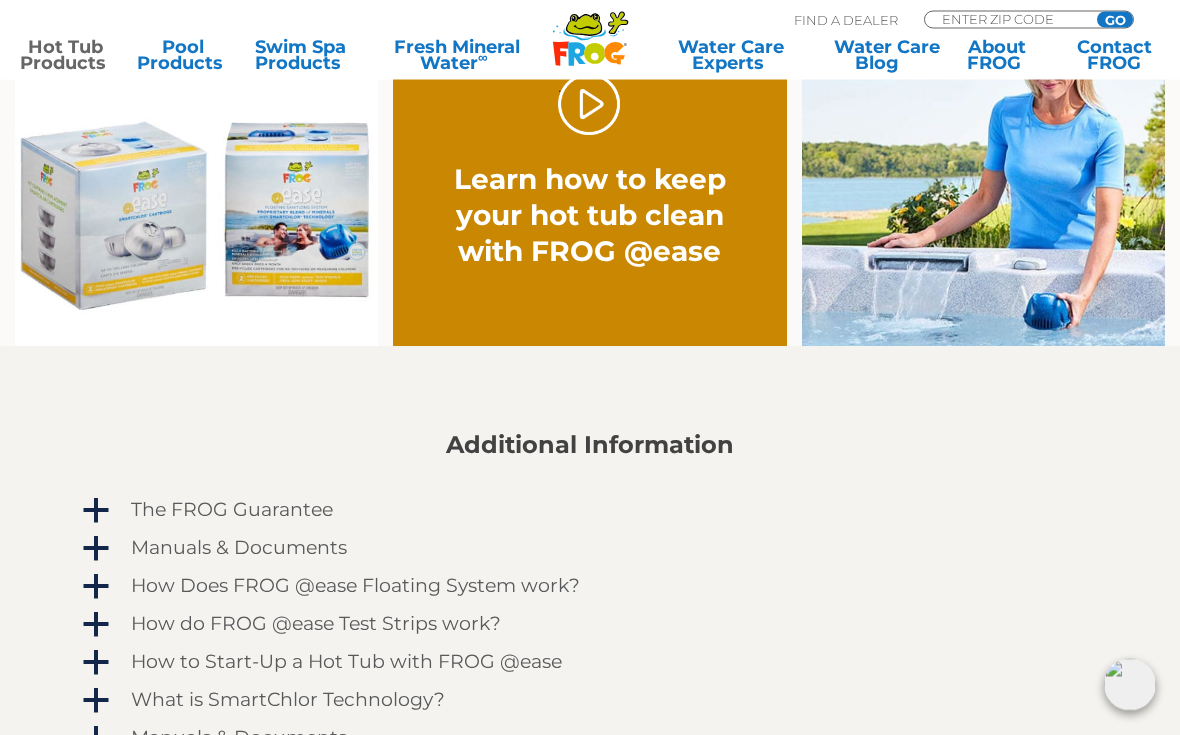 click on "Learn how to keep your hot tub clean with FROG @ease" at bounding box center [590, 216] 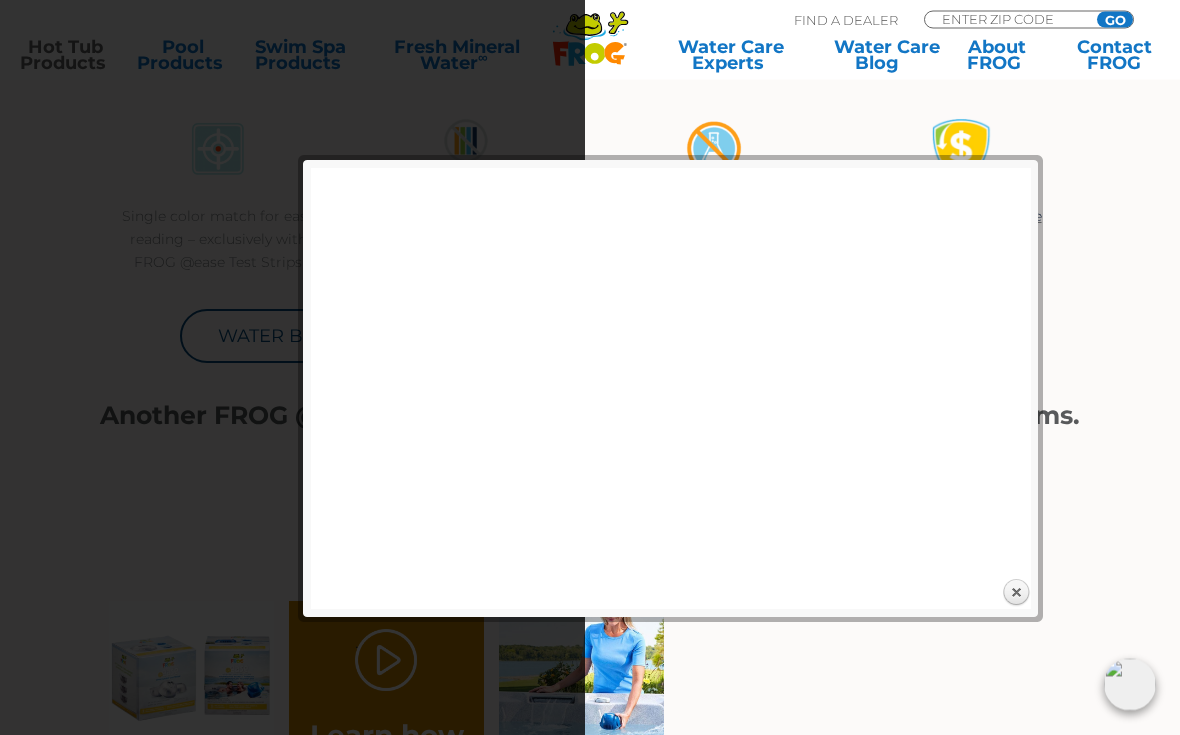 scroll, scrollTop: 784, scrollLeft: 0, axis: vertical 